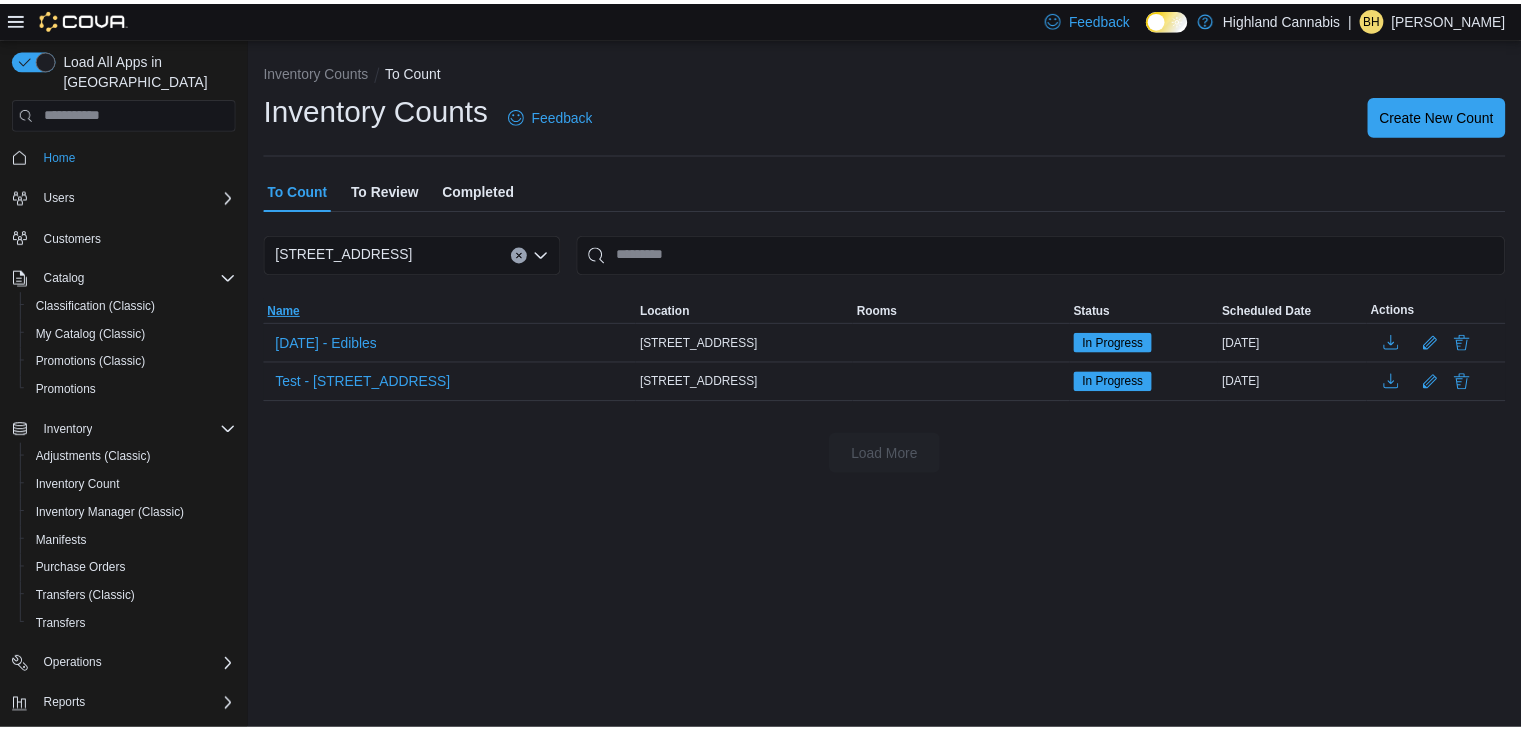 scroll, scrollTop: 0, scrollLeft: 0, axis: both 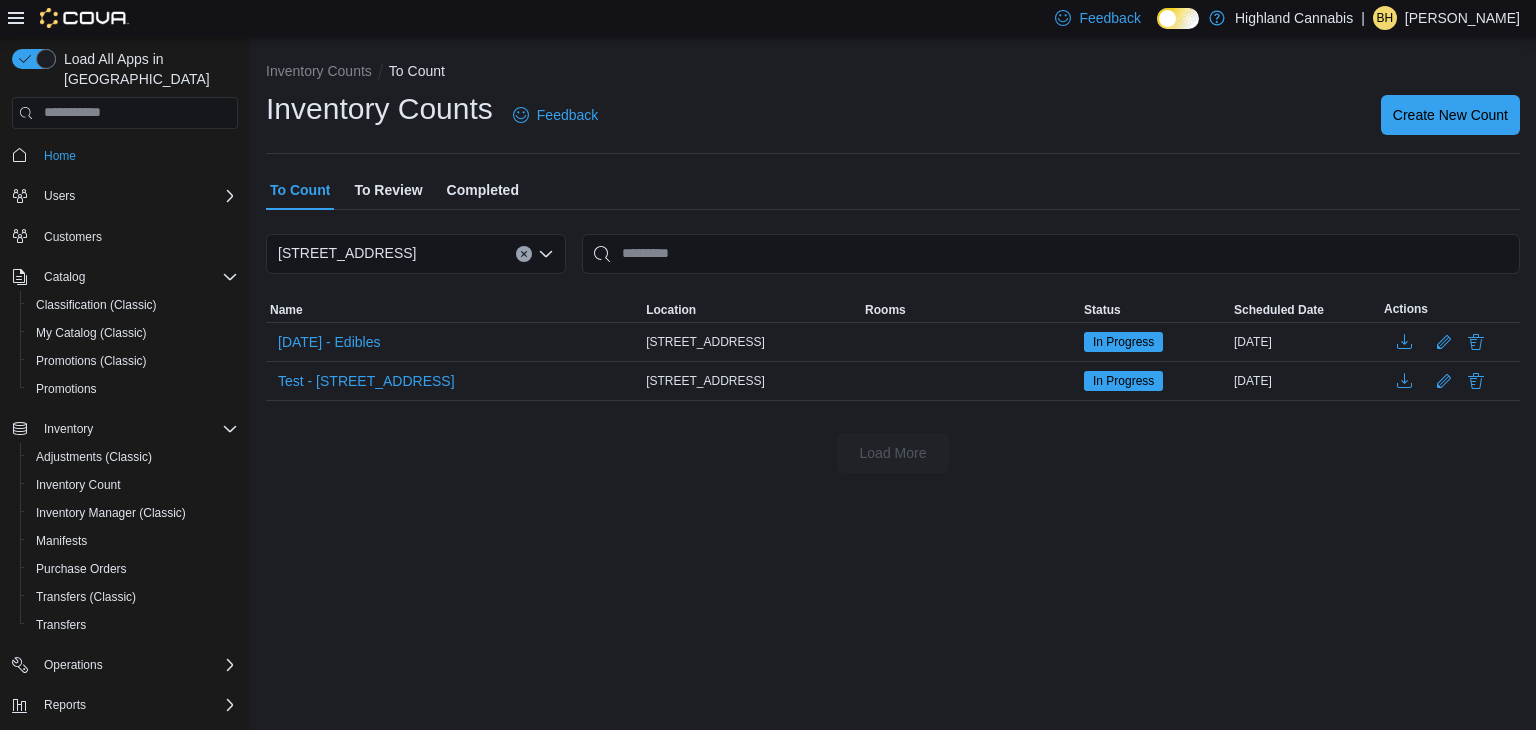 click on "To Review" at bounding box center [388, 190] 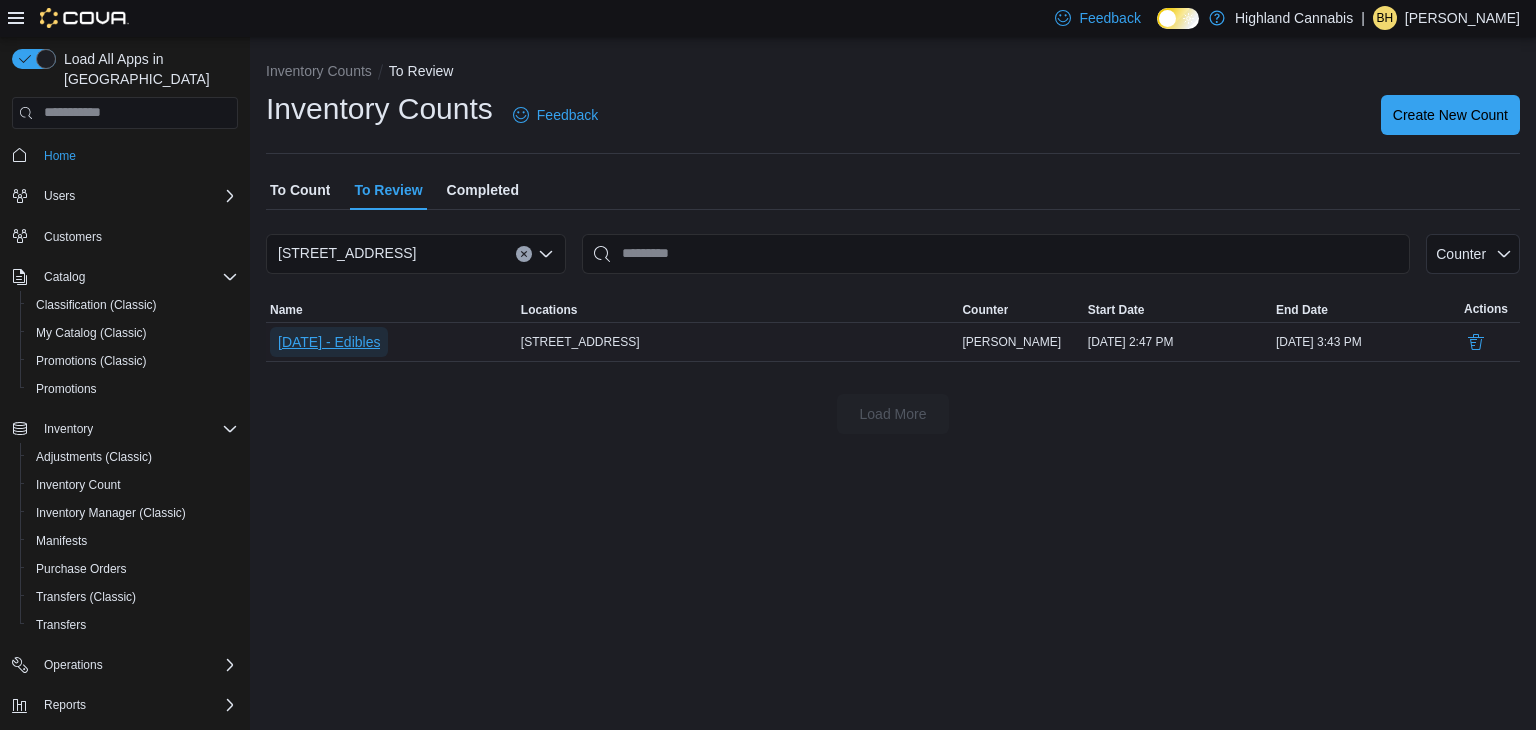 click on "[DATE] - Edibles" at bounding box center (329, 342) 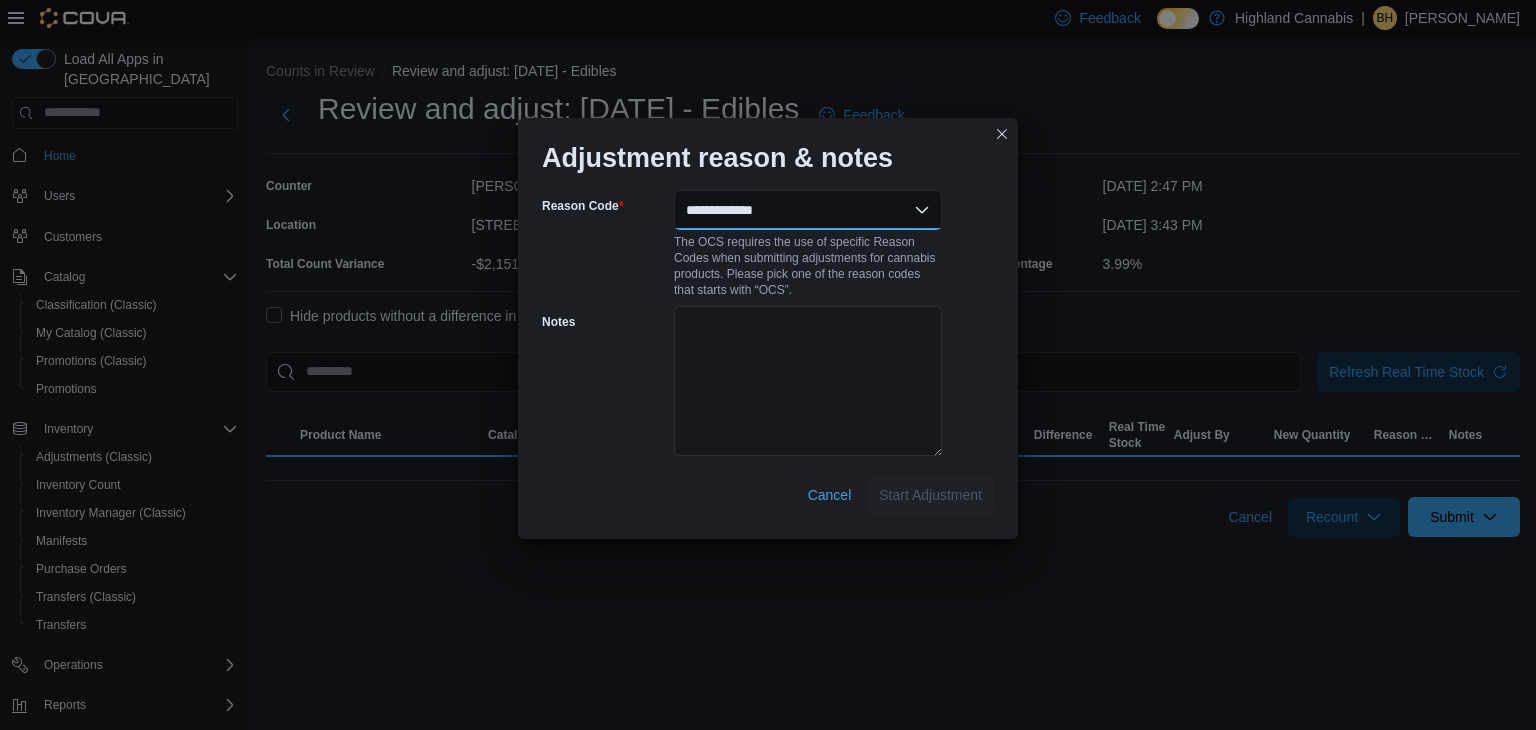 click on "**********" at bounding box center (808, 210) 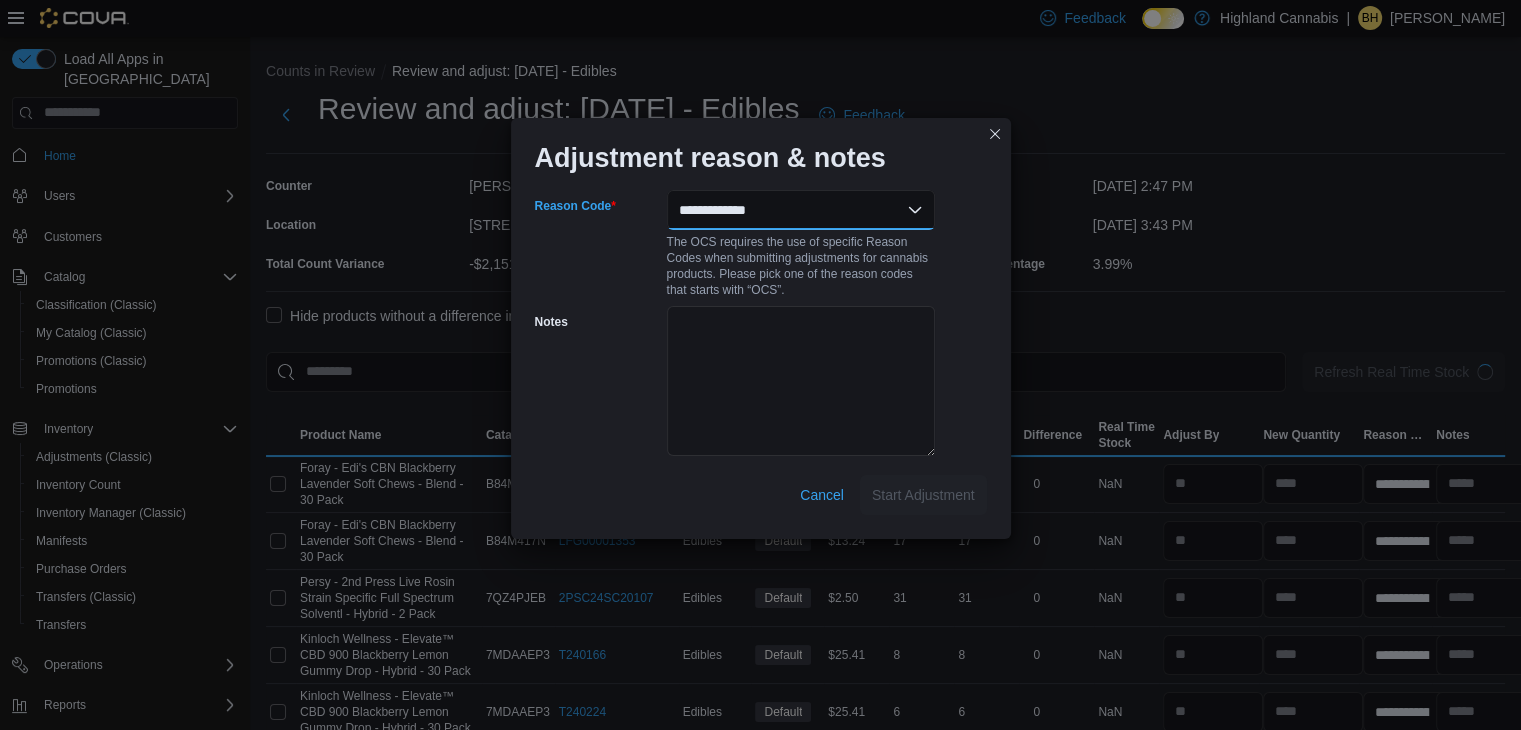 click on "**********" at bounding box center (801, 210) 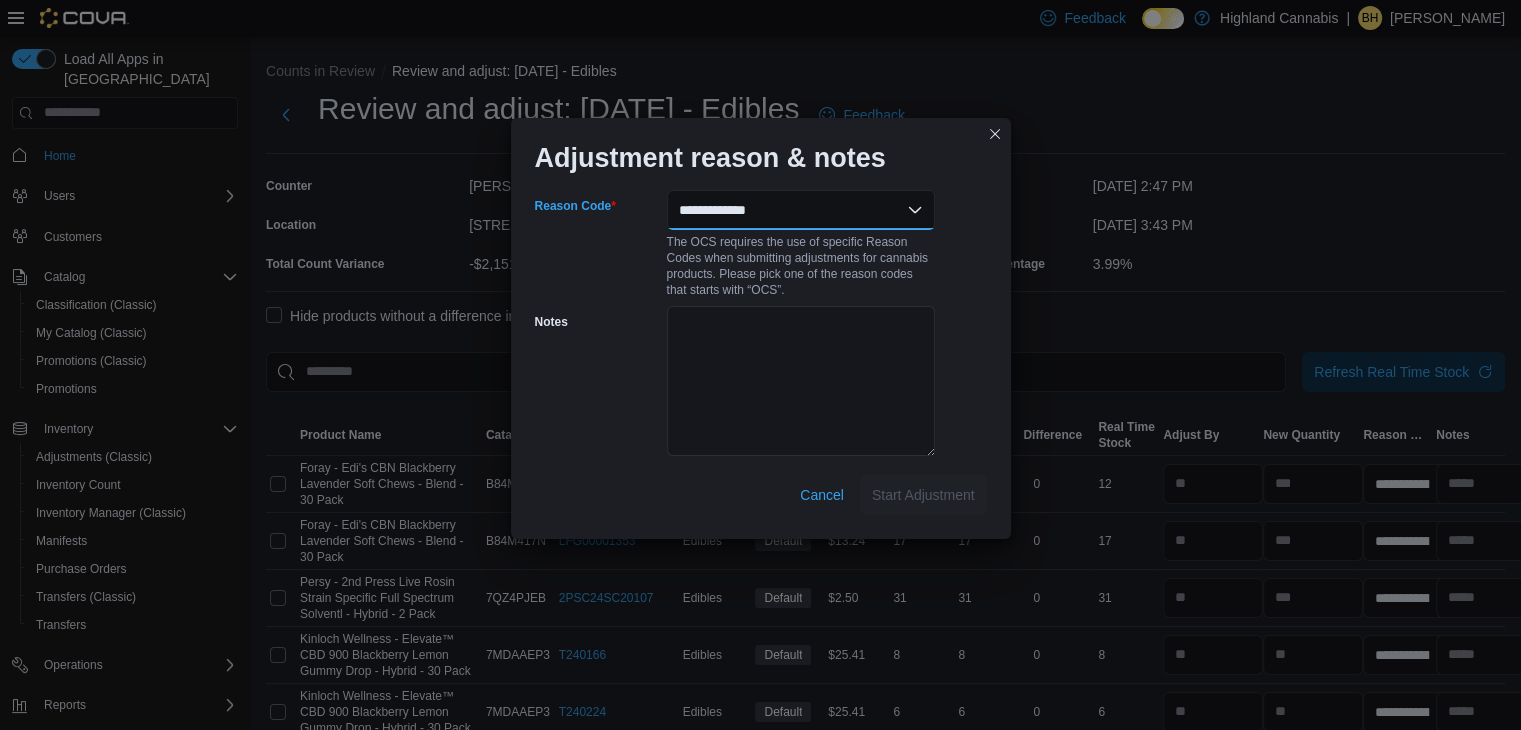 select on "**********" 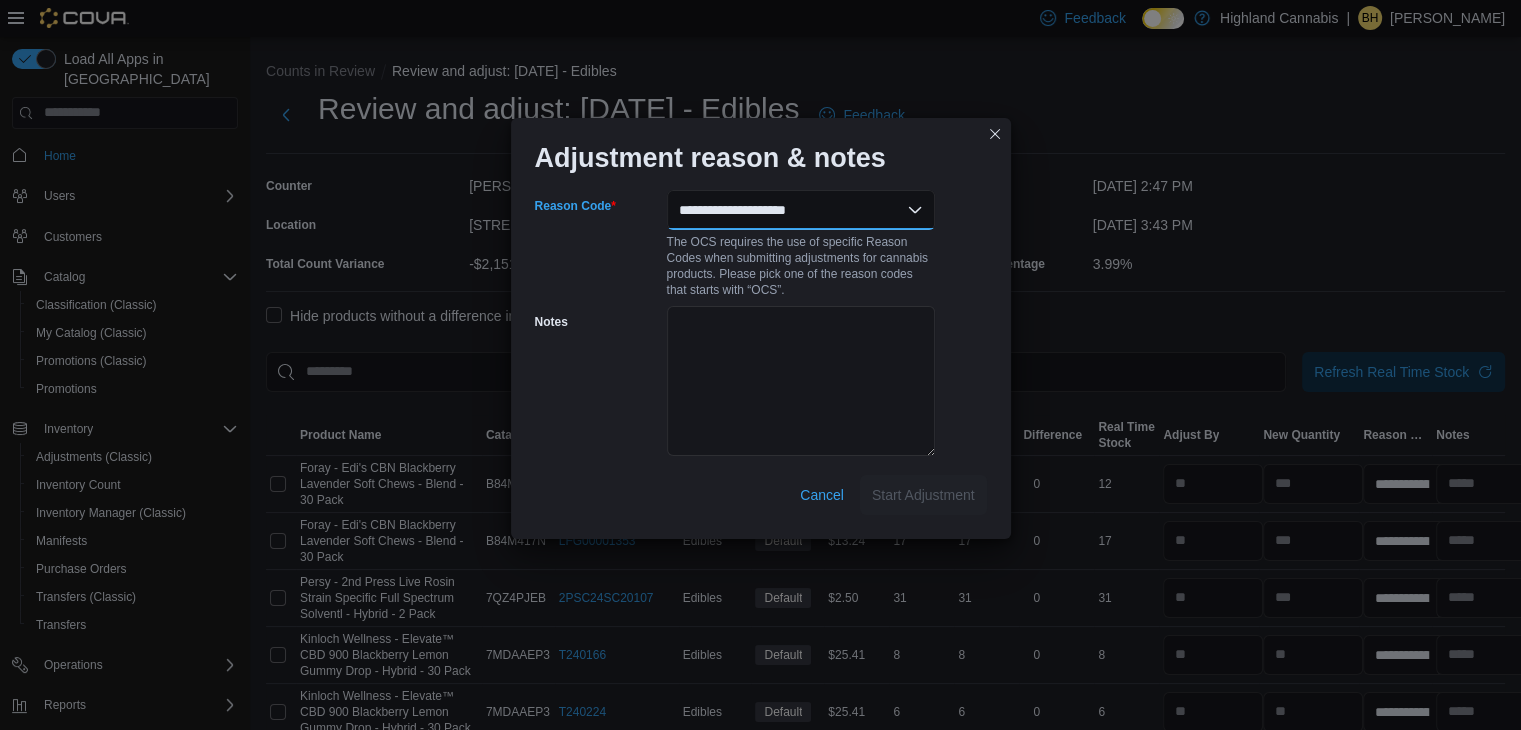 click on "**********" at bounding box center (801, 210) 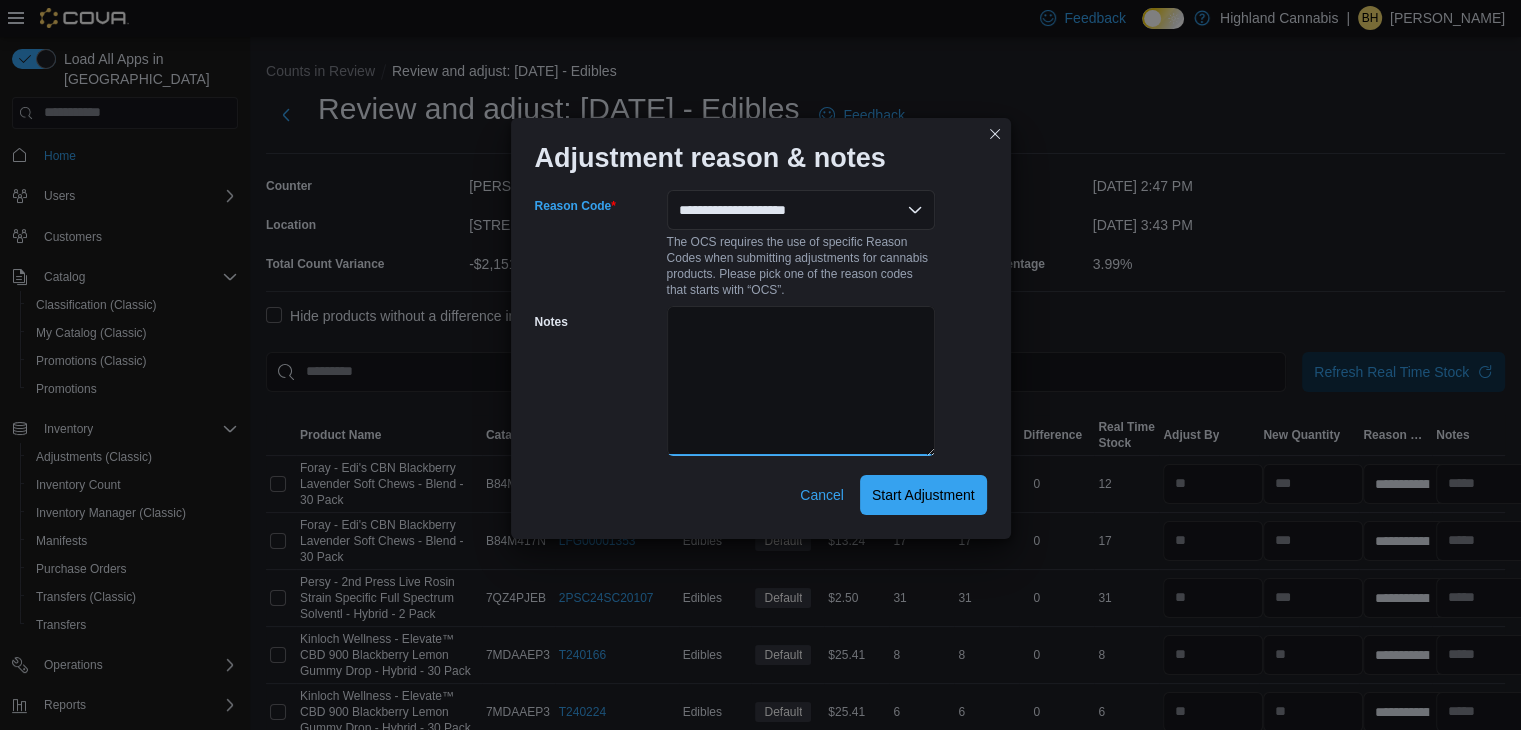click on "Notes" at bounding box center (801, 381) 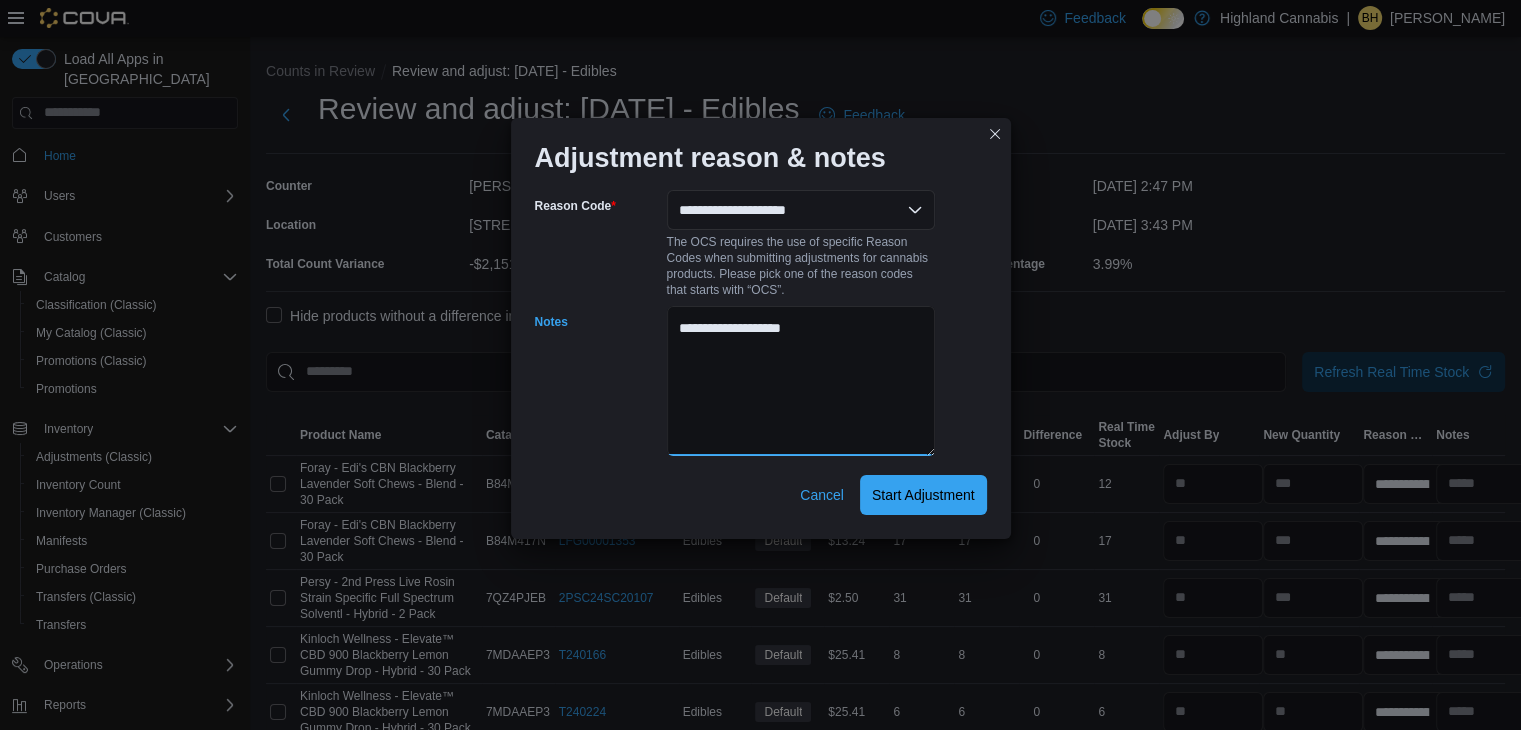 type on "**********" 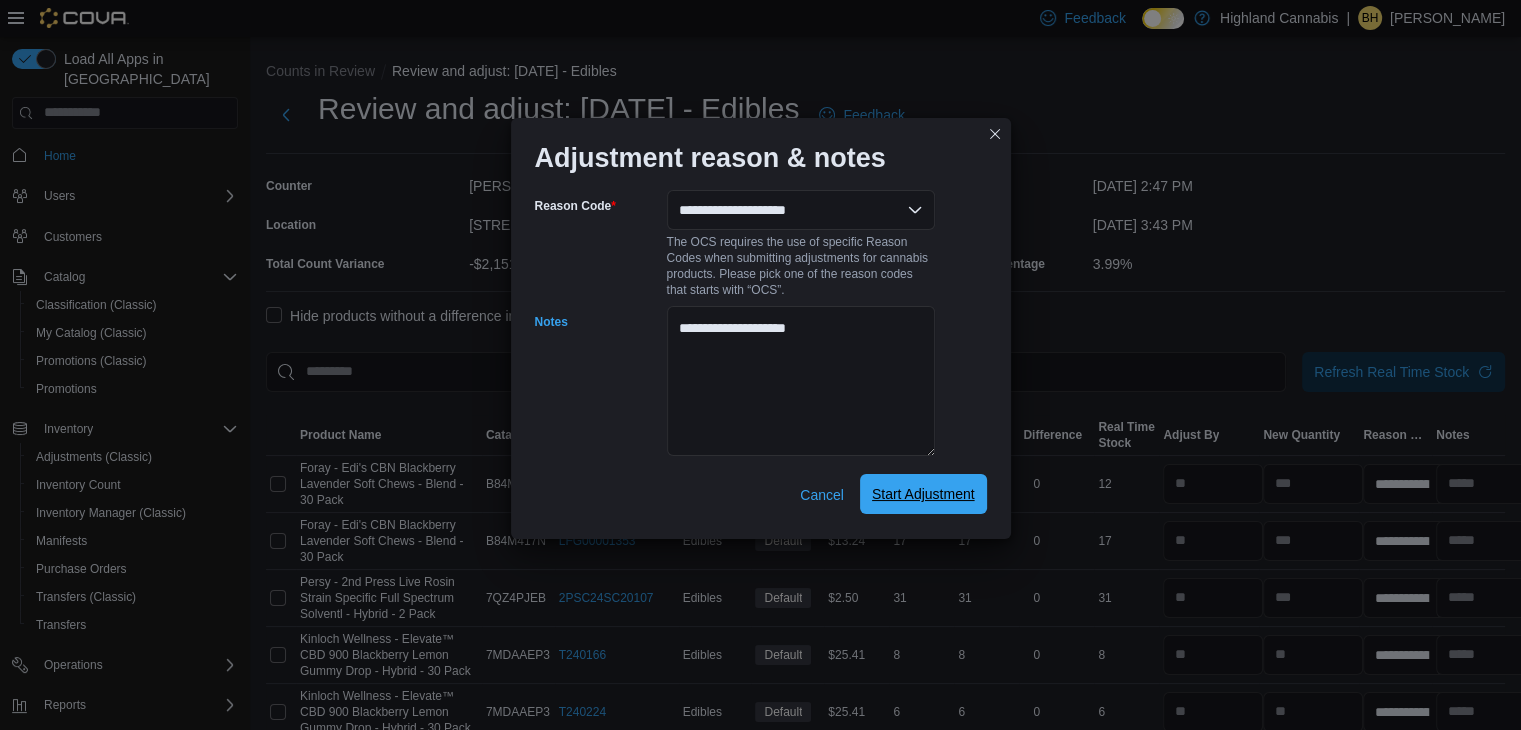 click on "Start Adjustment" at bounding box center (923, 494) 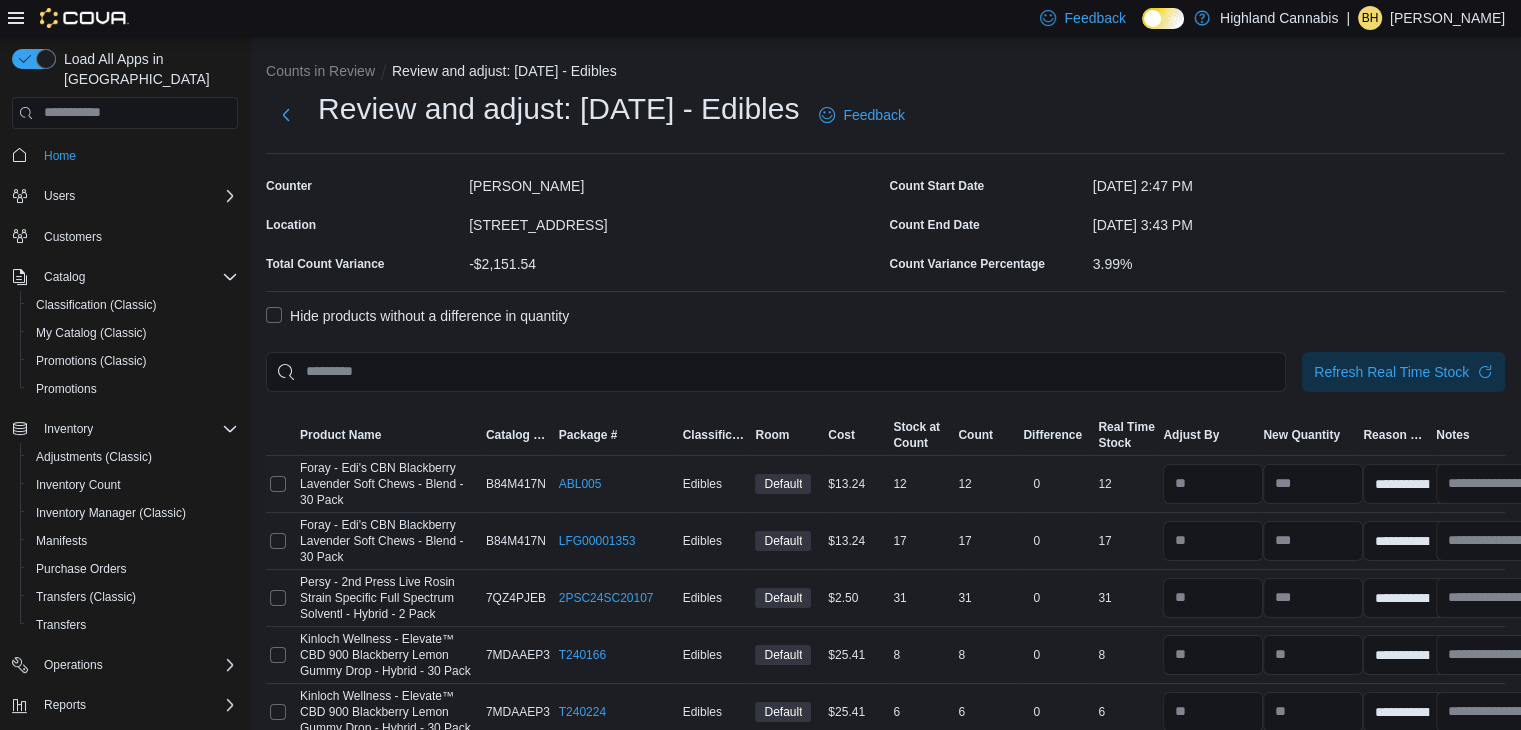 click on "Stock at Count 12" at bounding box center (921, 483) 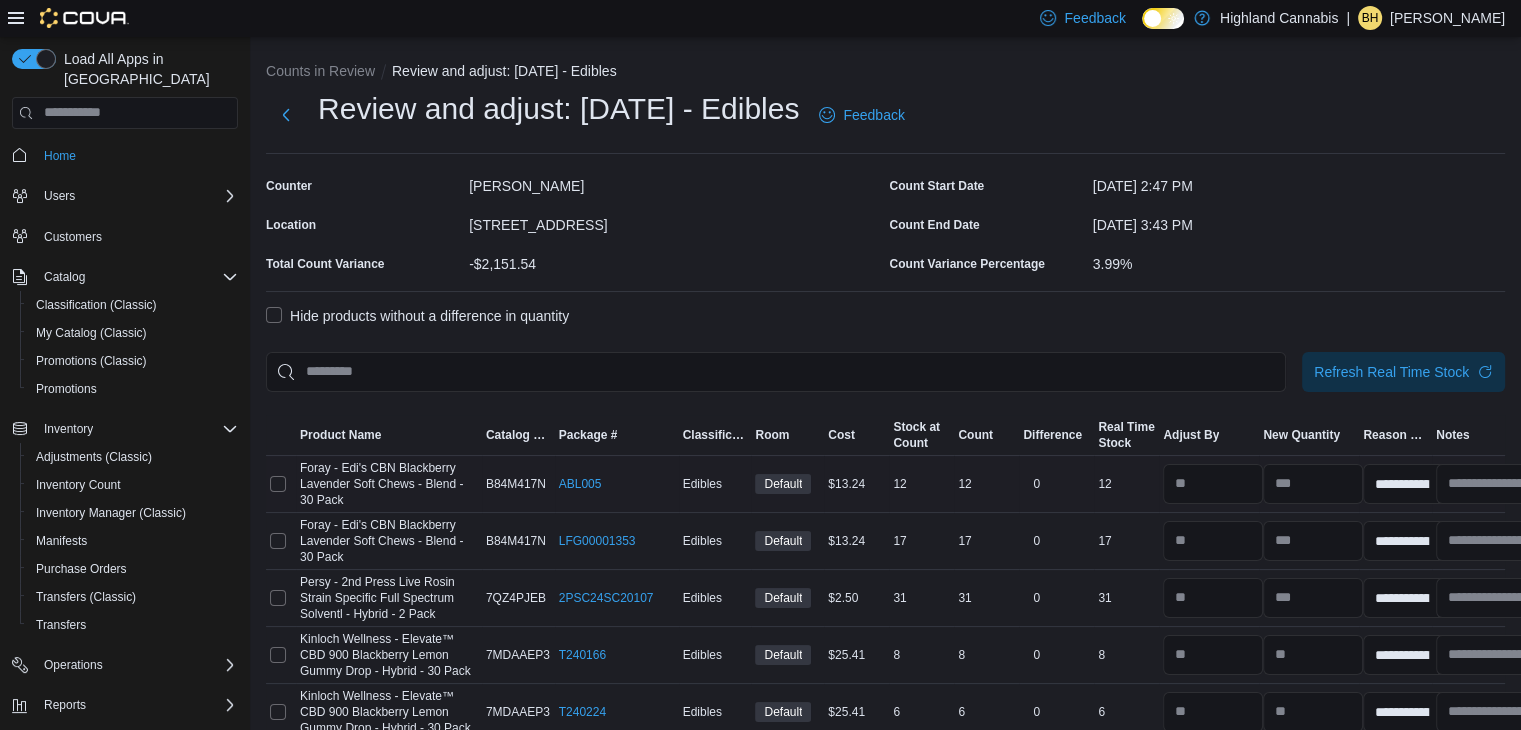 select on "**********" 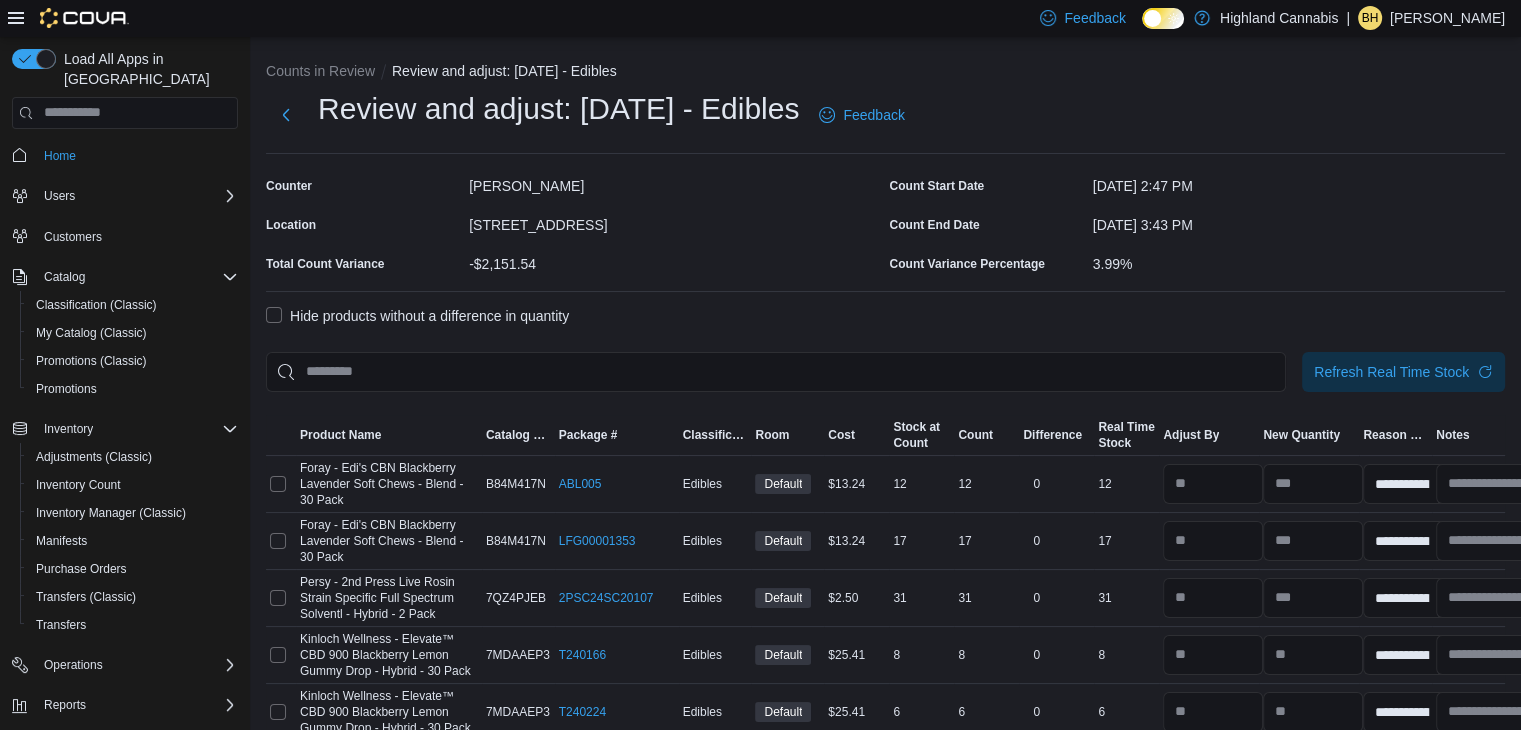 click on "Hide products without a difference in quantity" at bounding box center (417, 316) 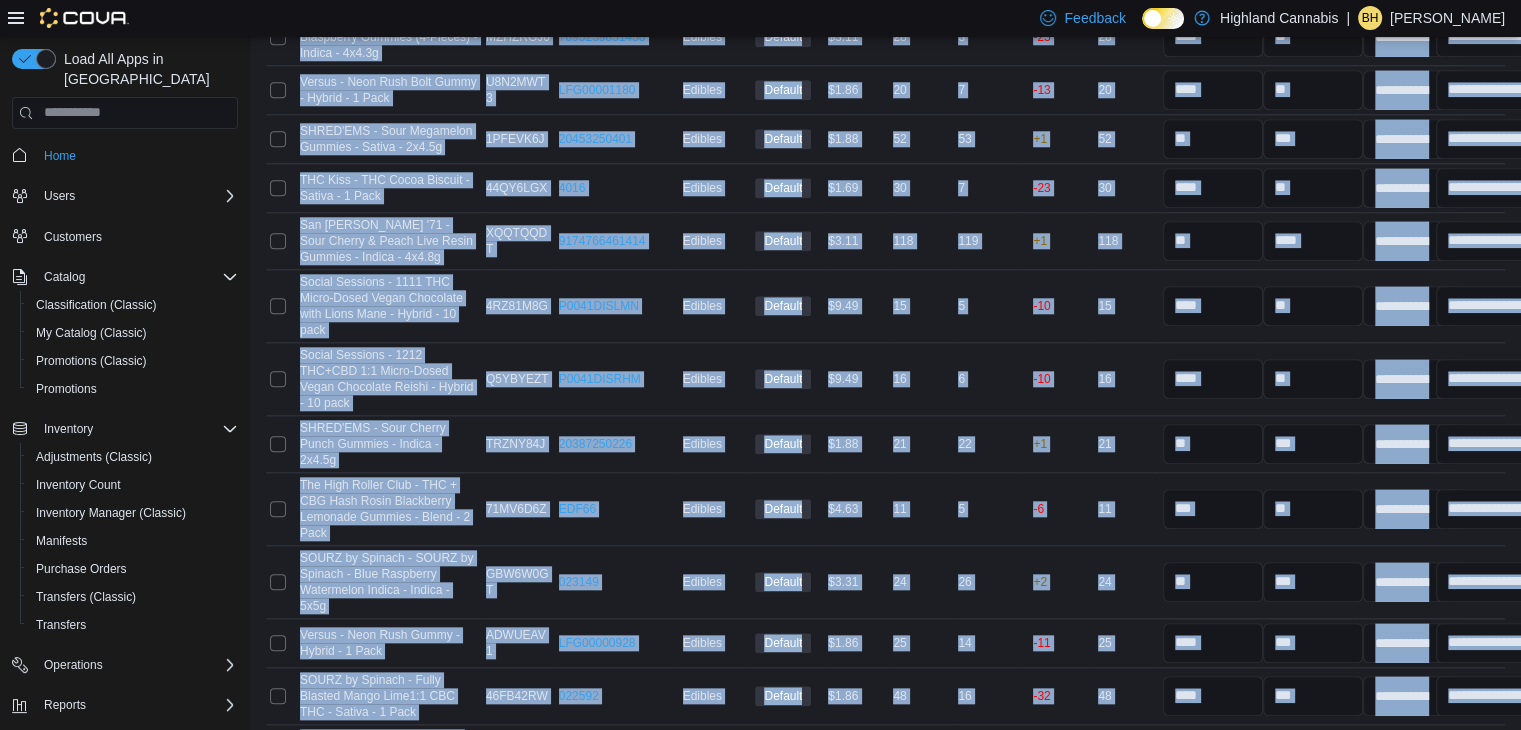 scroll, scrollTop: 2314, scrollLeft: 0, axis: vertical 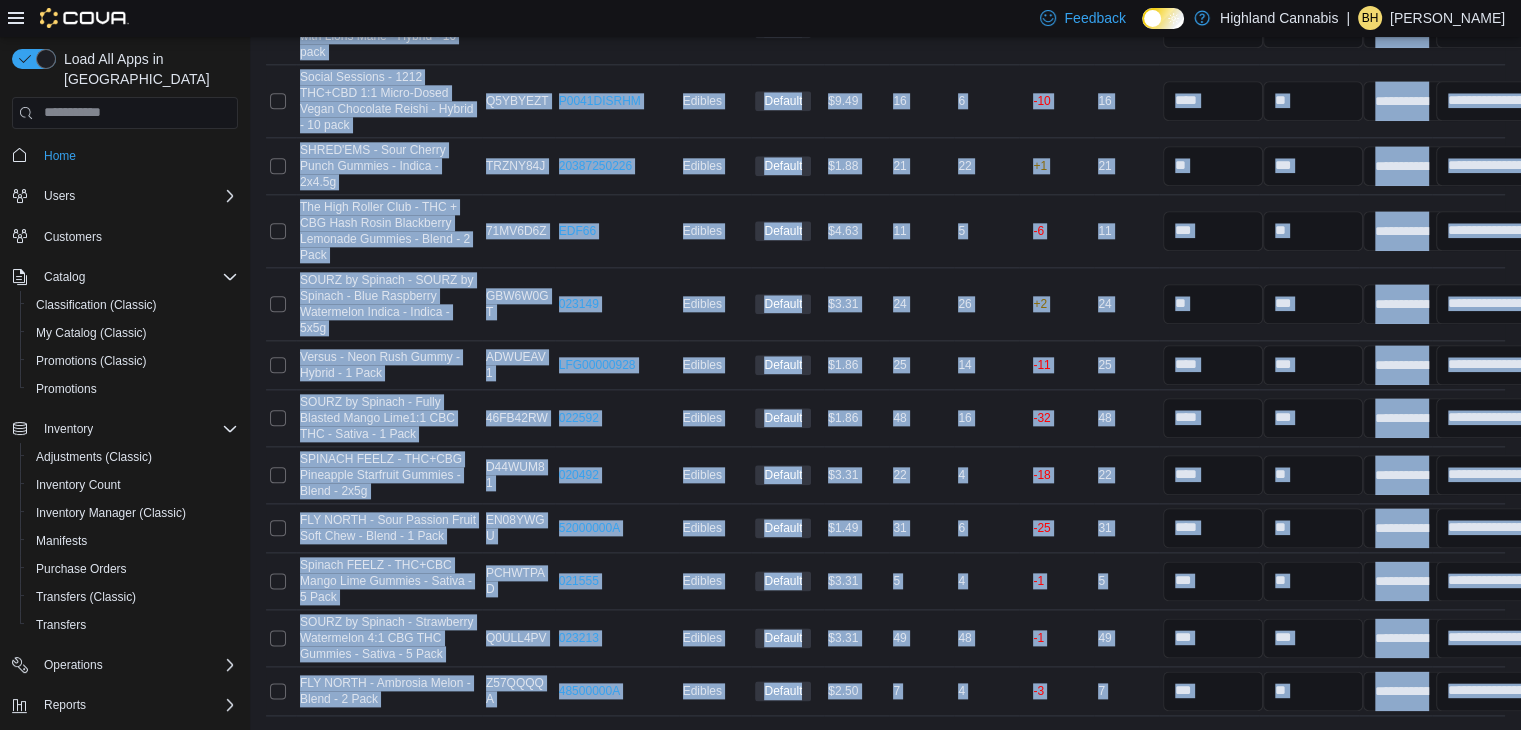 drag, startPoint x: 300, startPoint y: 471, endPoint x: 459, endPoint y: 774, distance: 342.18417 